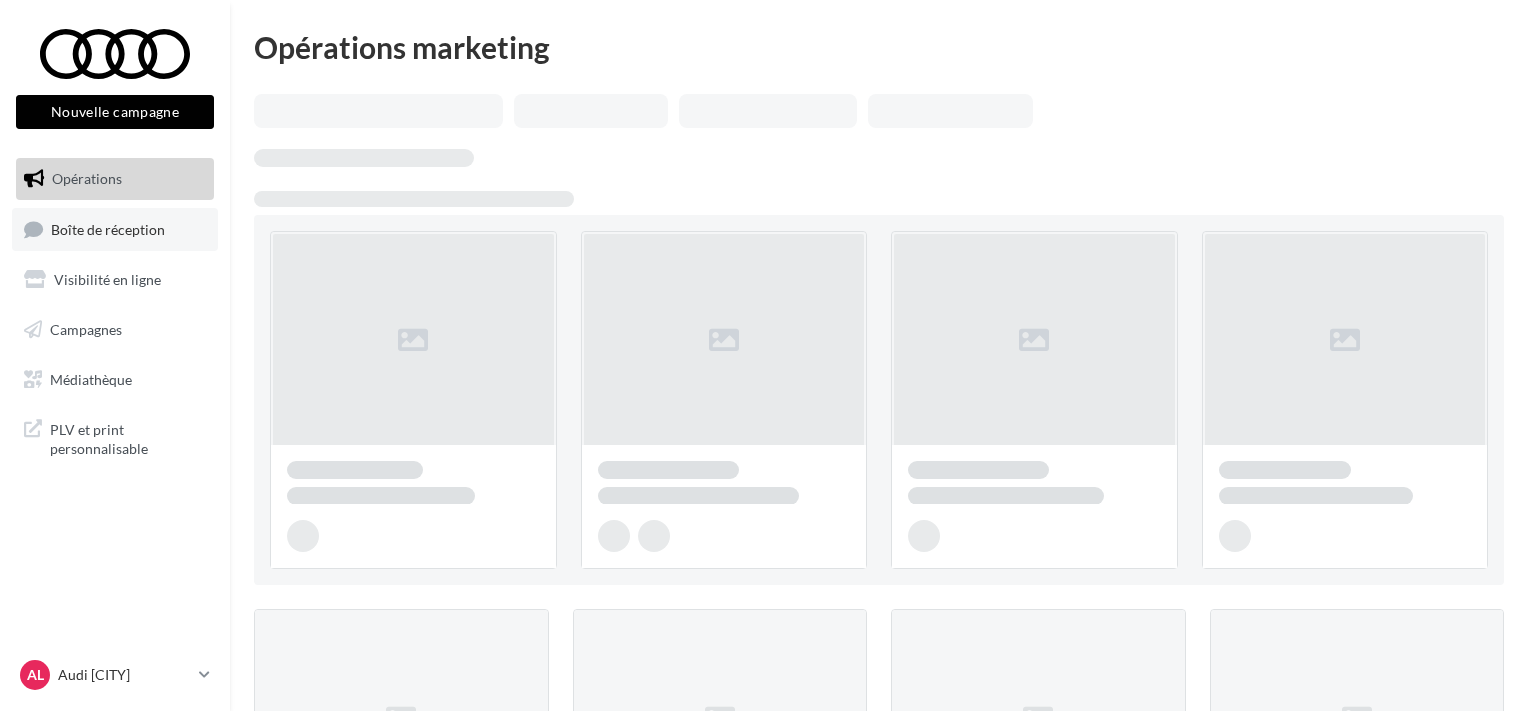 scroll, scrollTop: 0, scrollLeft: 0, axis: both 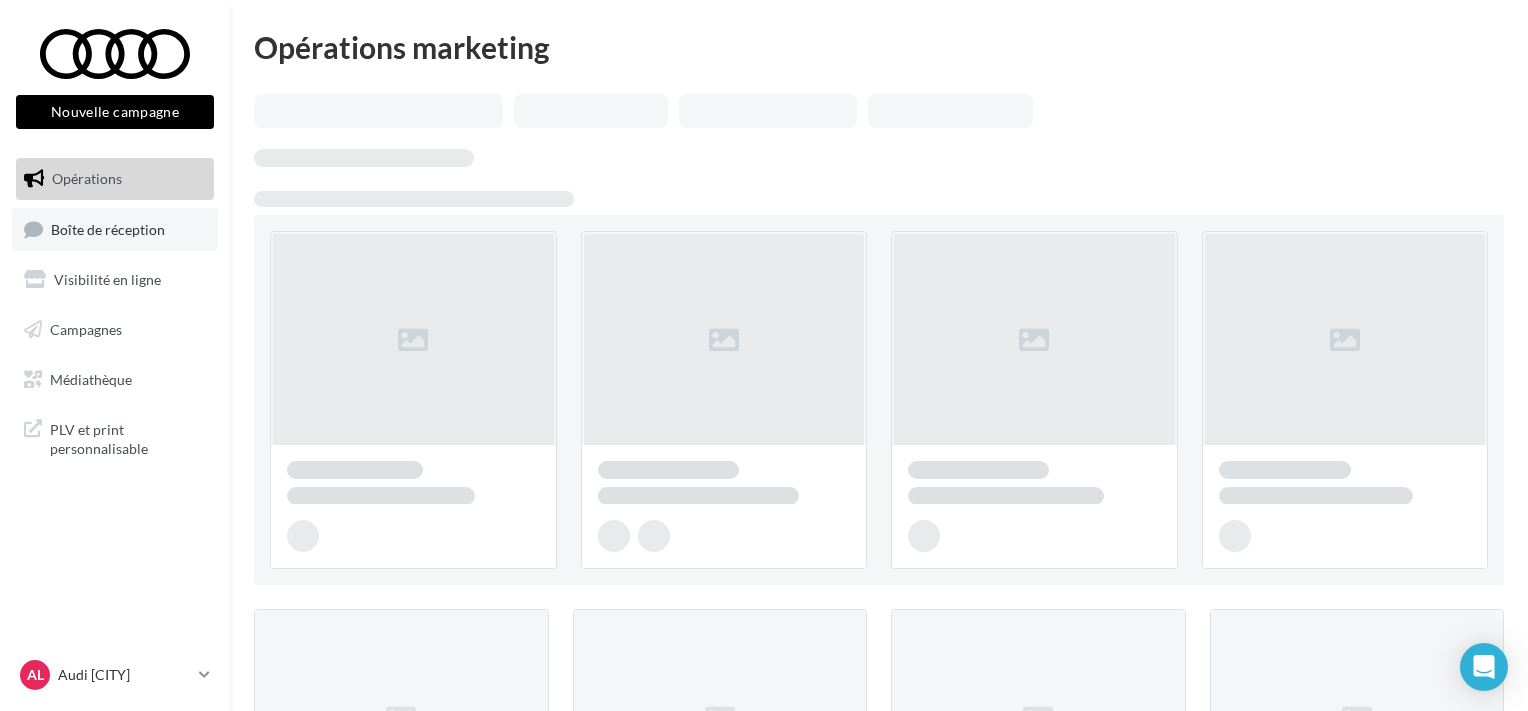click on "Boîte de réception" at bounding box center (108, 228) 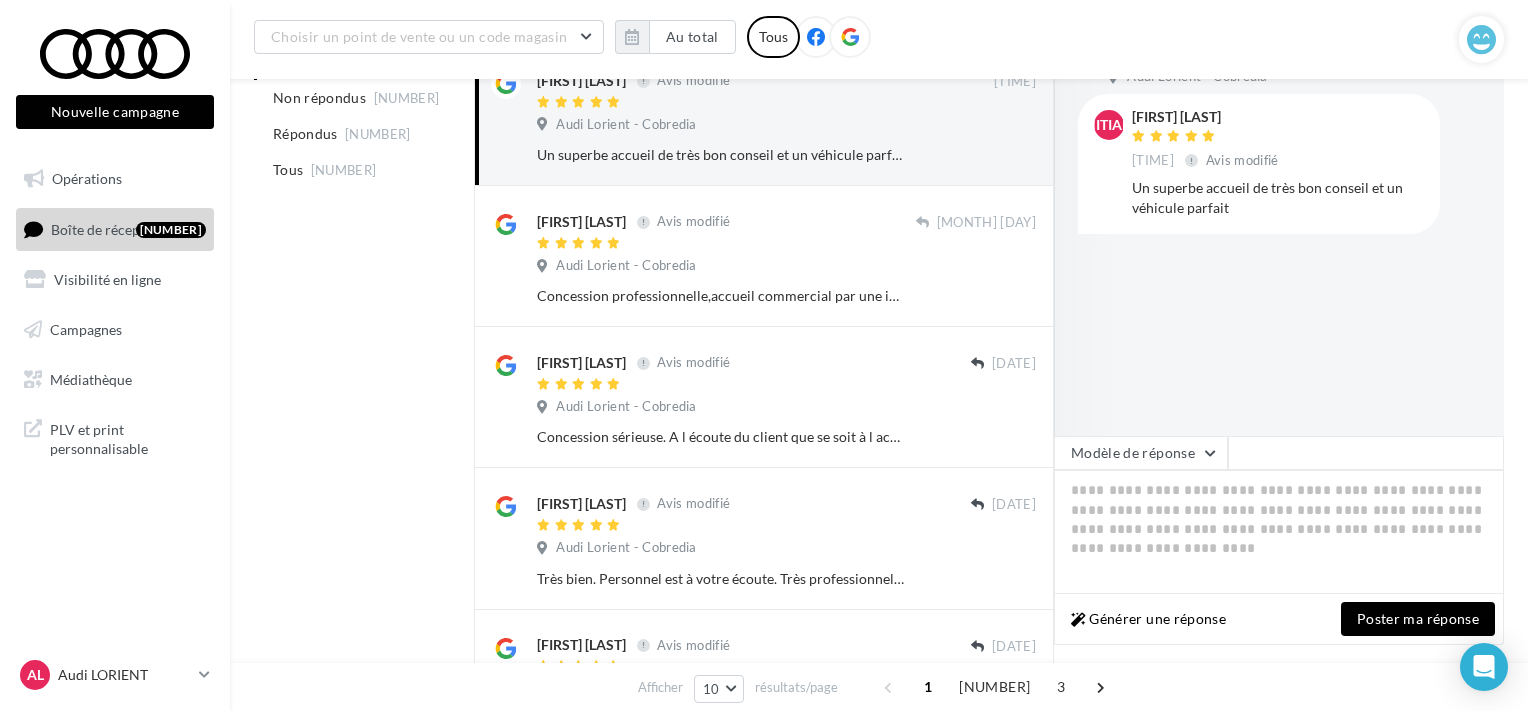 scroll, scrollTop: 316, scrollLeft: 0, axis: vertical 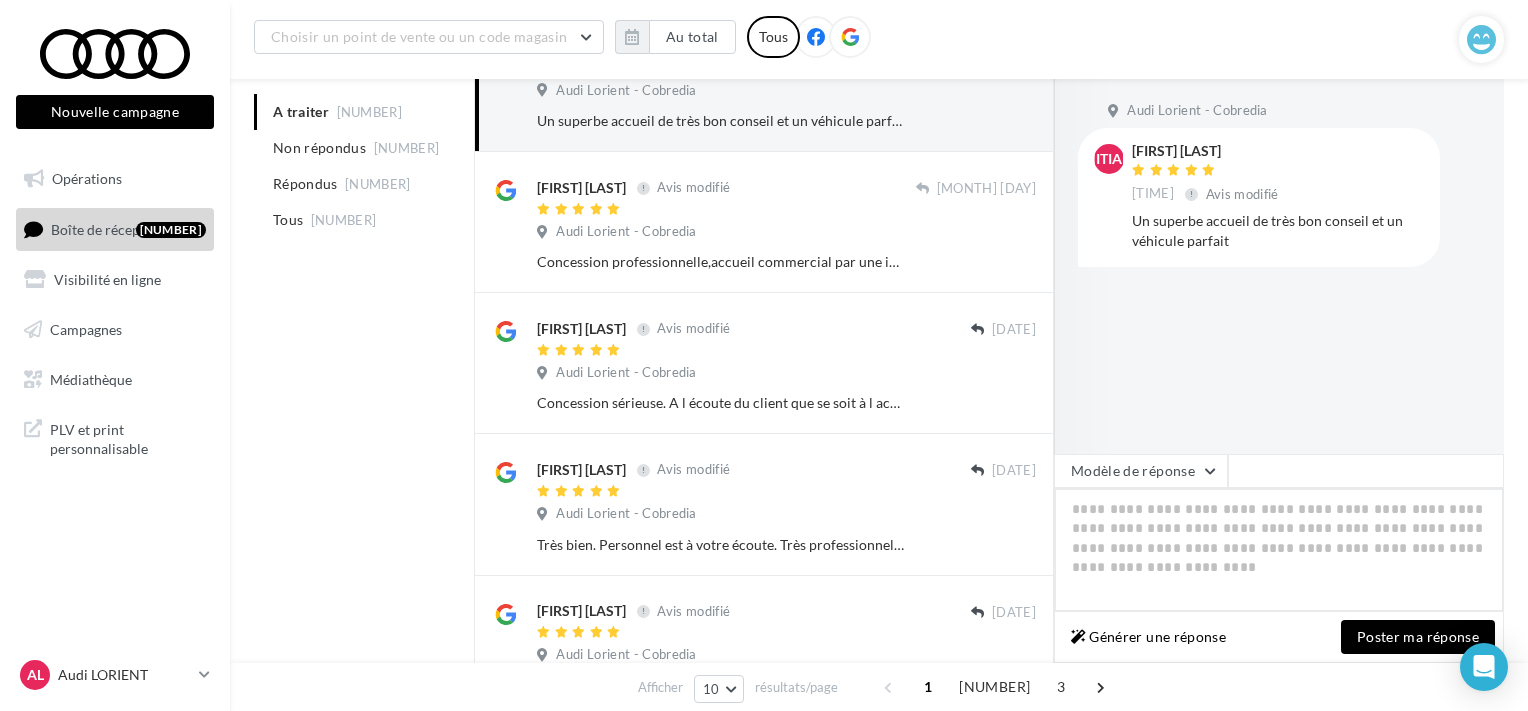 click at bounding box center (1279, 550) 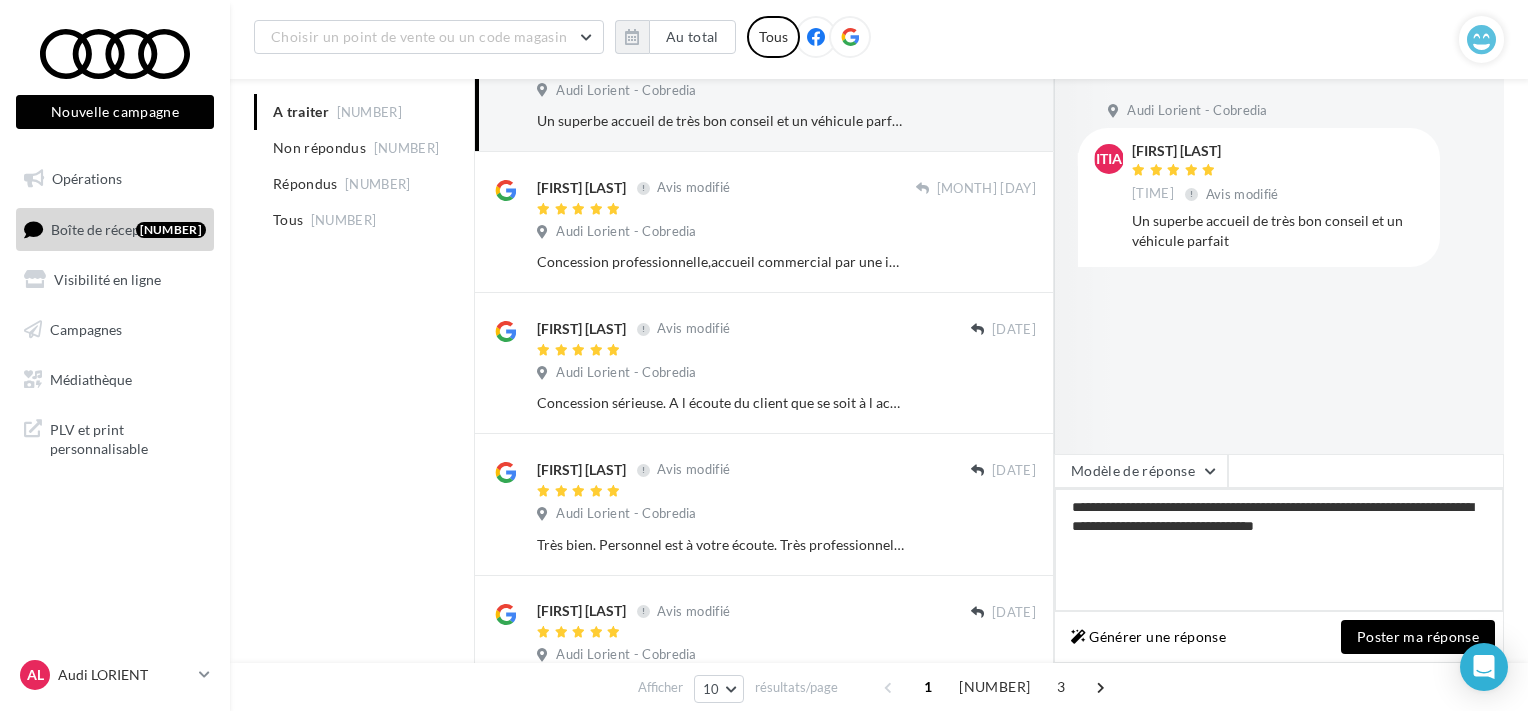 type on "**********" 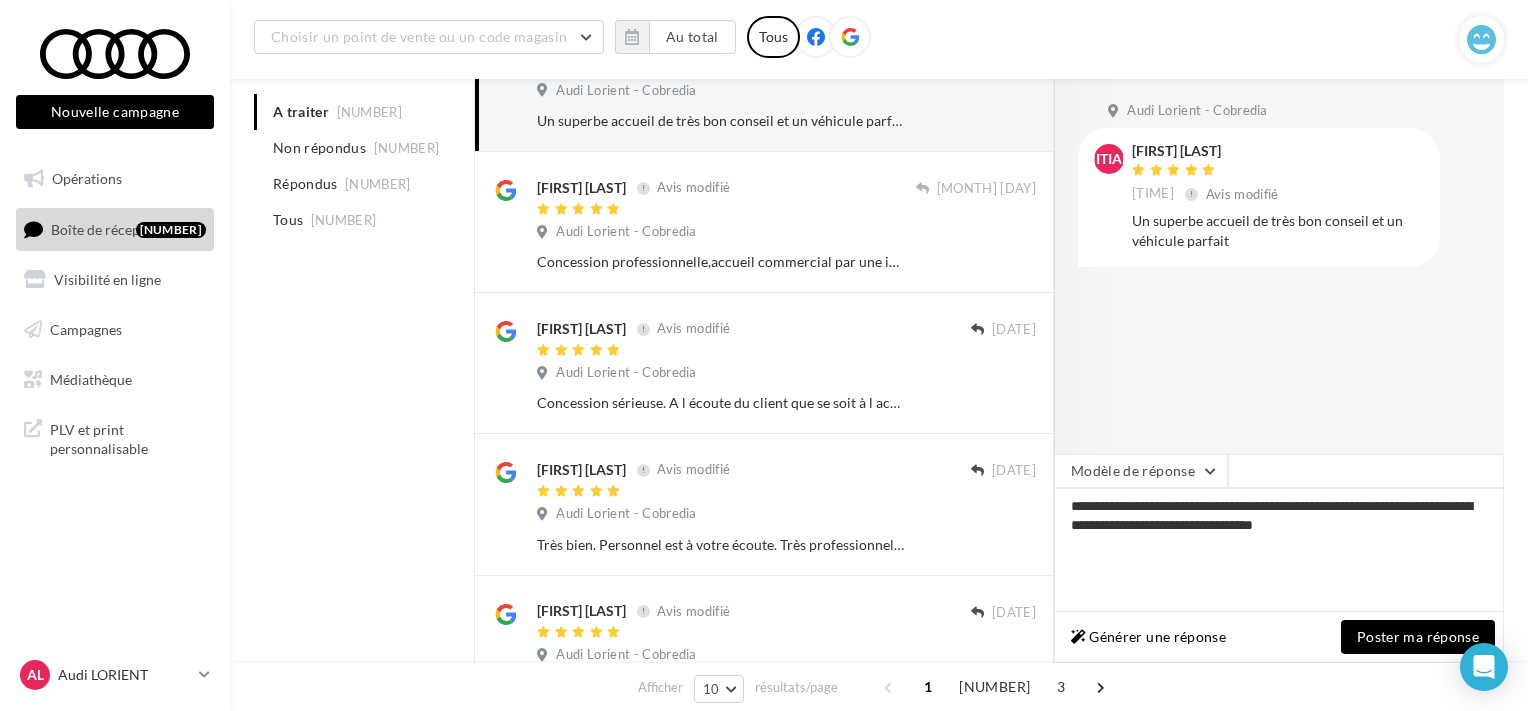 click on "Poster ma réponse" at bounding box center (1418, 637) 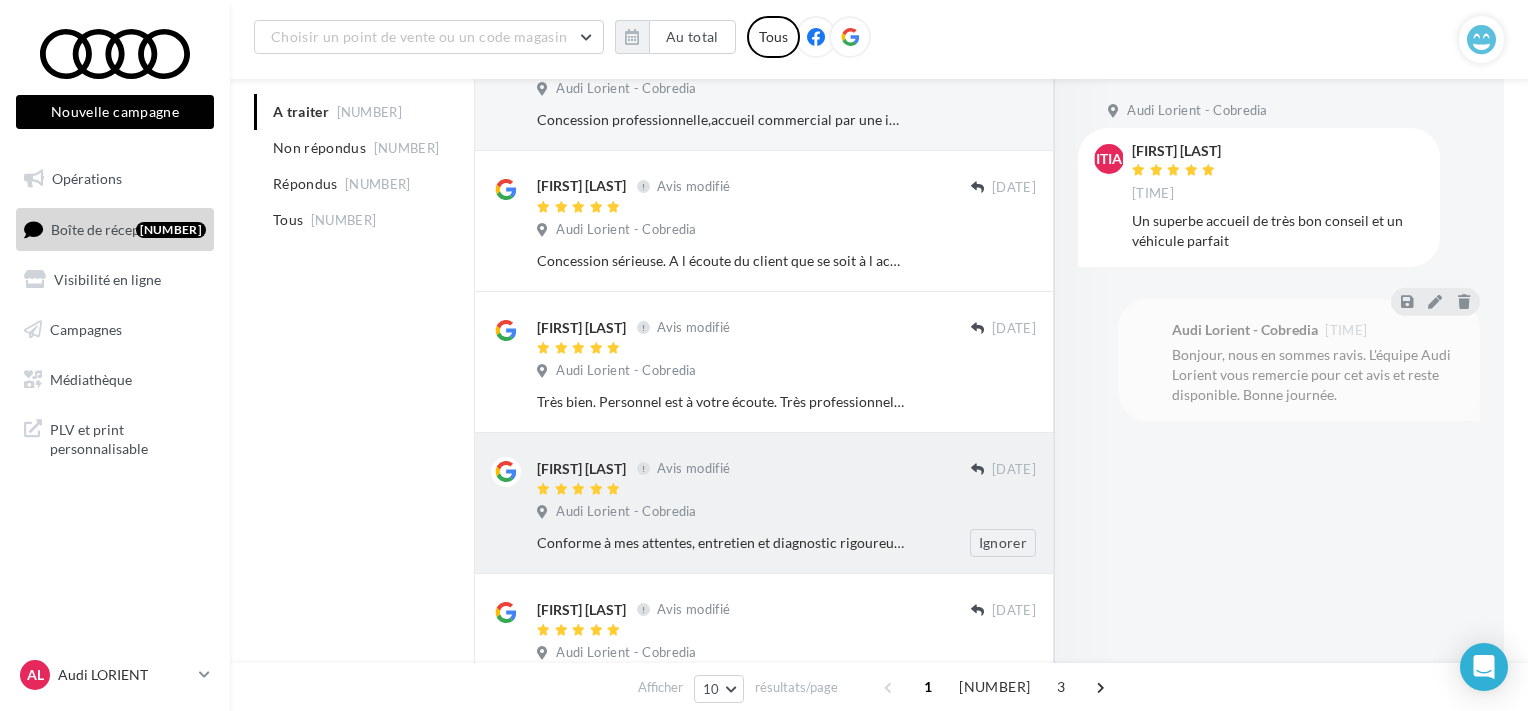 scroll, scrollTop: 315, scrollLeft: 0, axis: vertical 